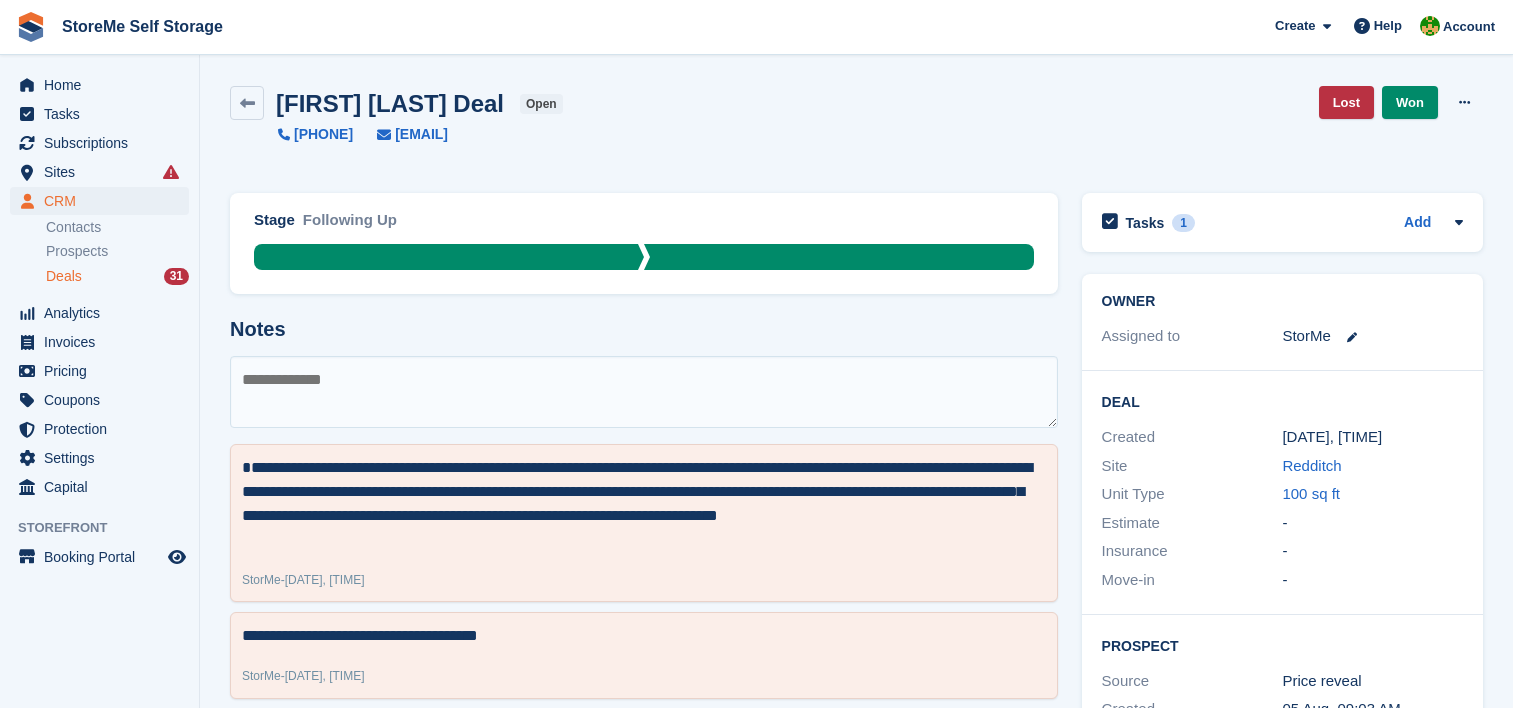 scroll, scrollTop: 0, scrollLeft: 0, axis: both 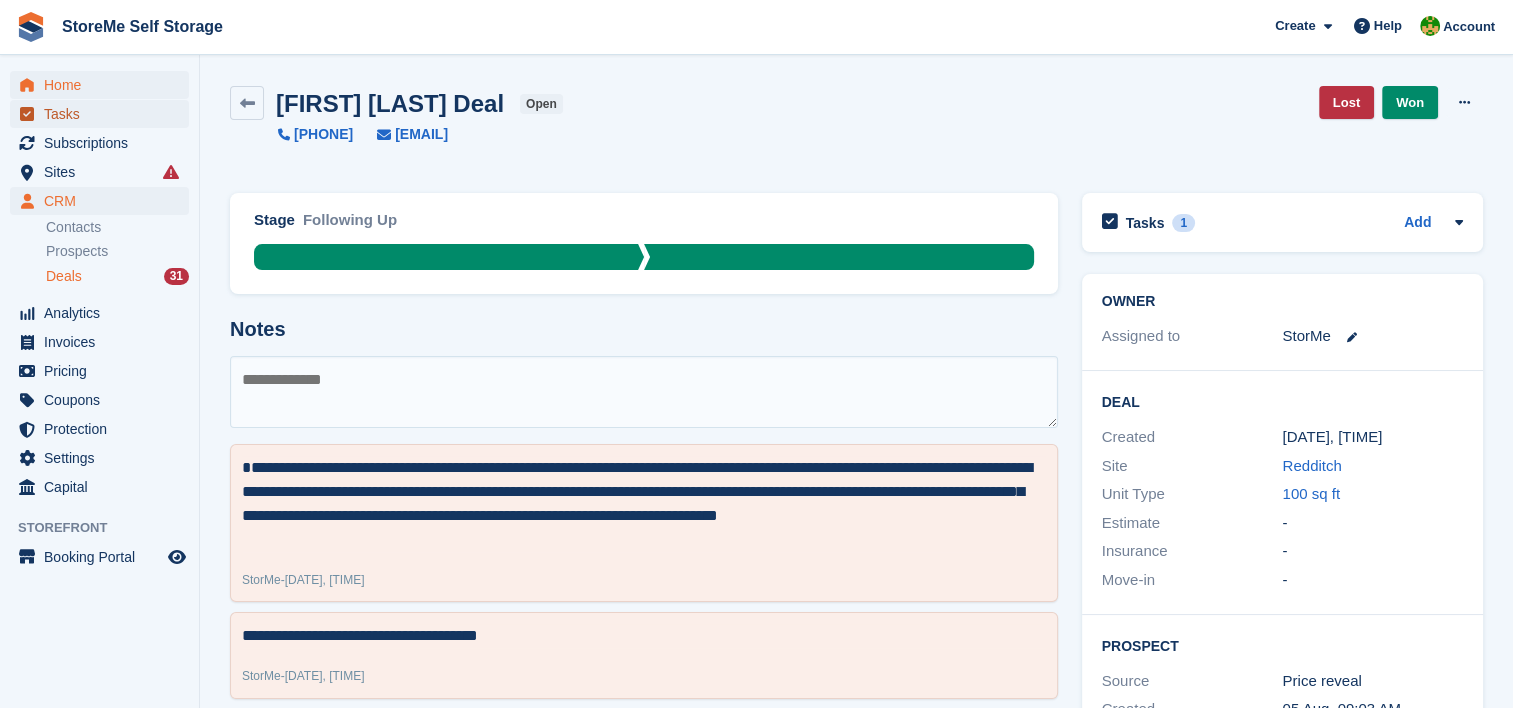 click on "Tasks" at bounding box center (104, 114) 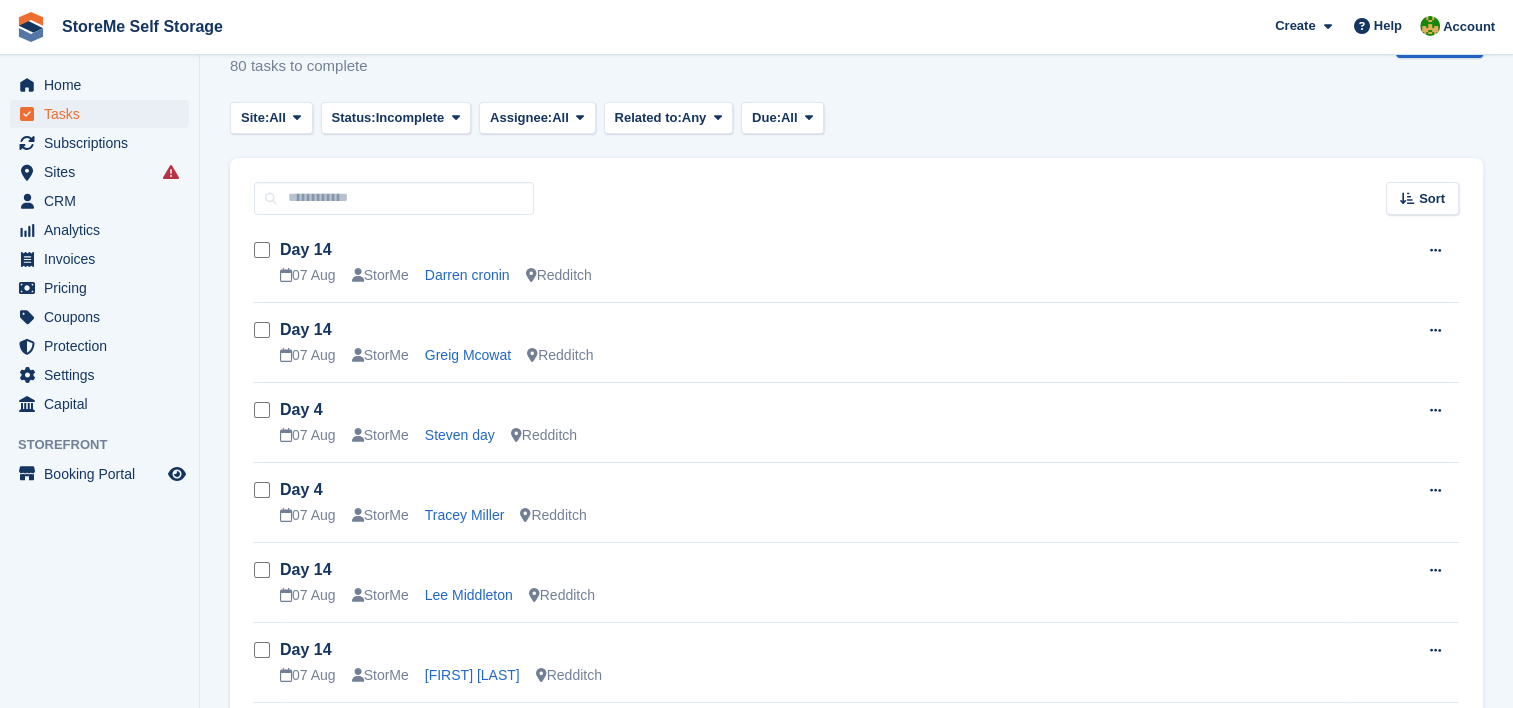 scroll, scrollTop: 0, scrollLeft: 0, axis: both 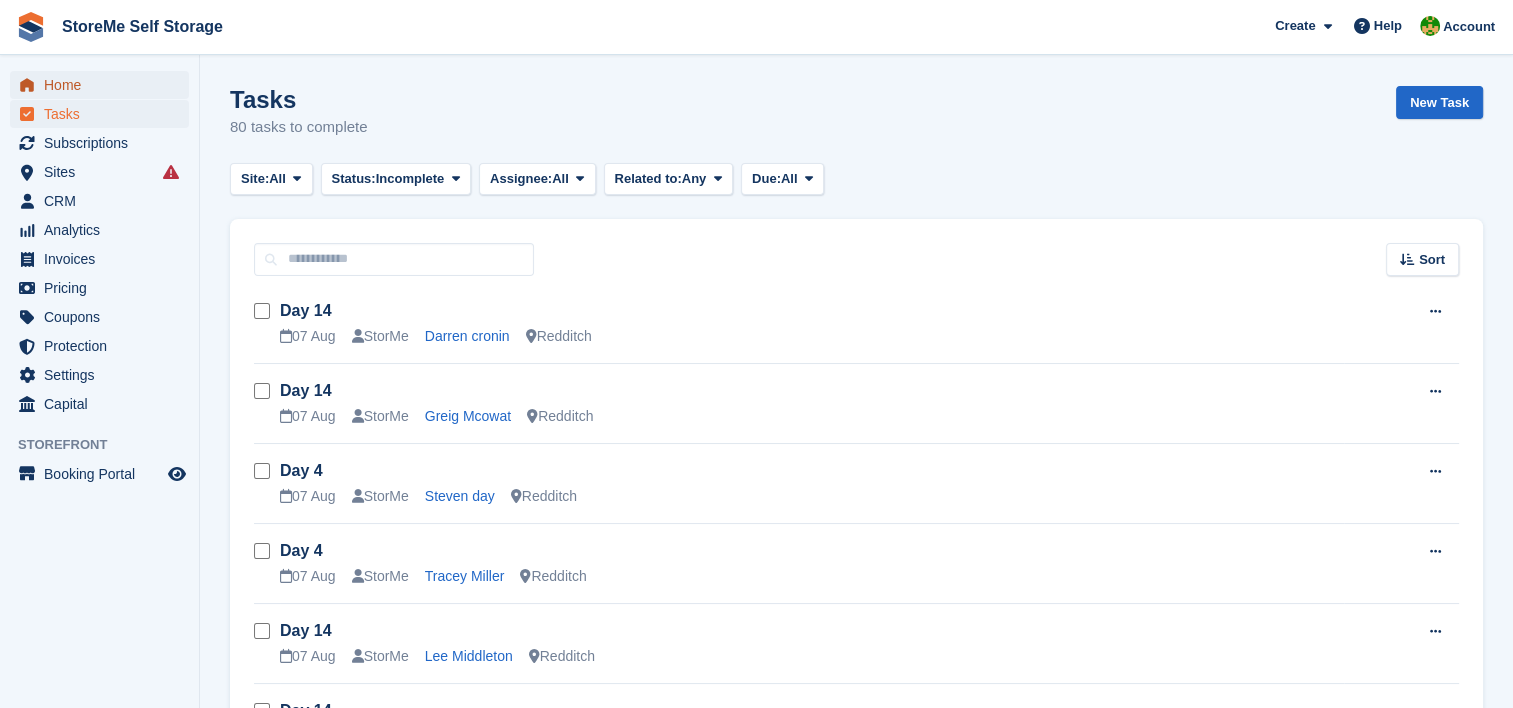 click on "Home" at bounding box center [104, 85] 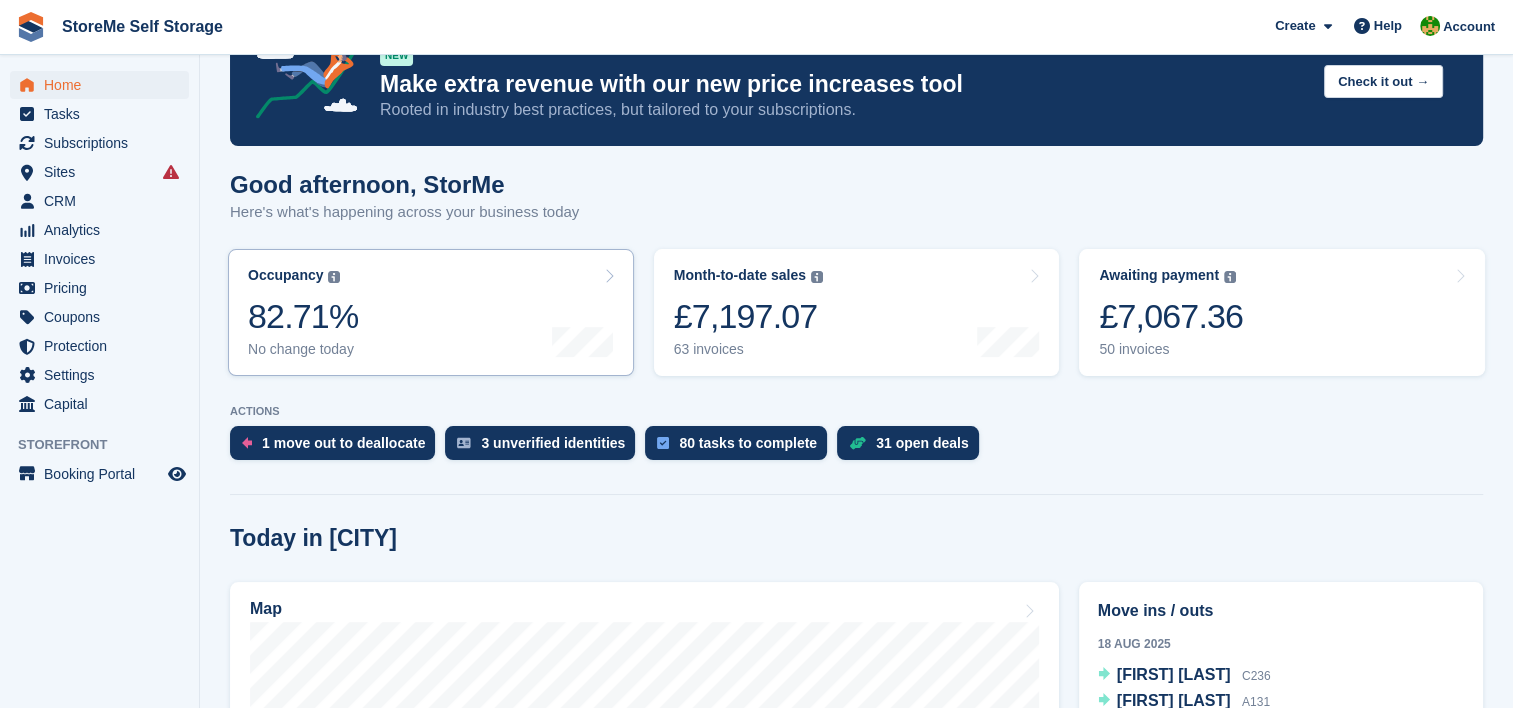 scroll, scrollTop: 0, scrollLeft: 0, axis: both 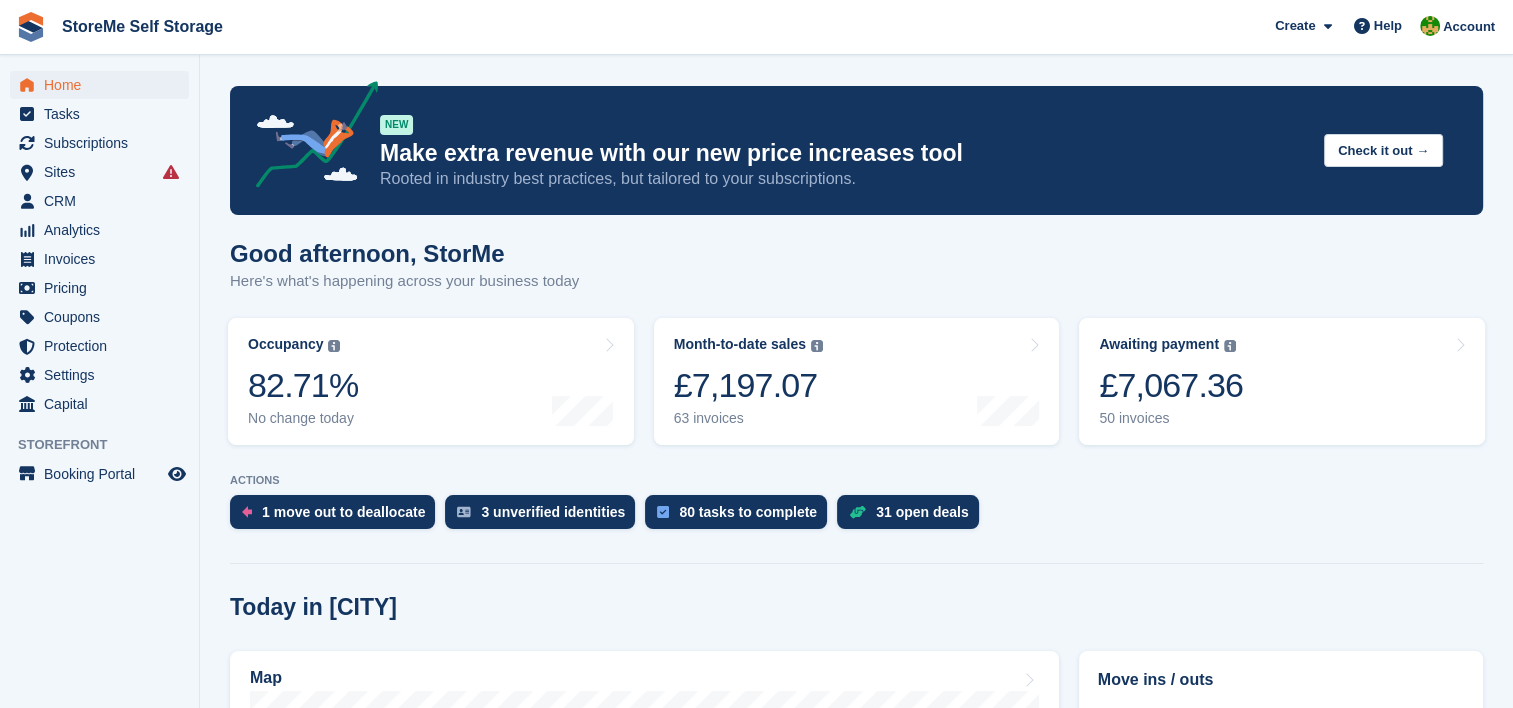drag, startPoint x: 743, startPoint y: 202, endPoint x: 710, endPoint y: 65, distance: 140.91841 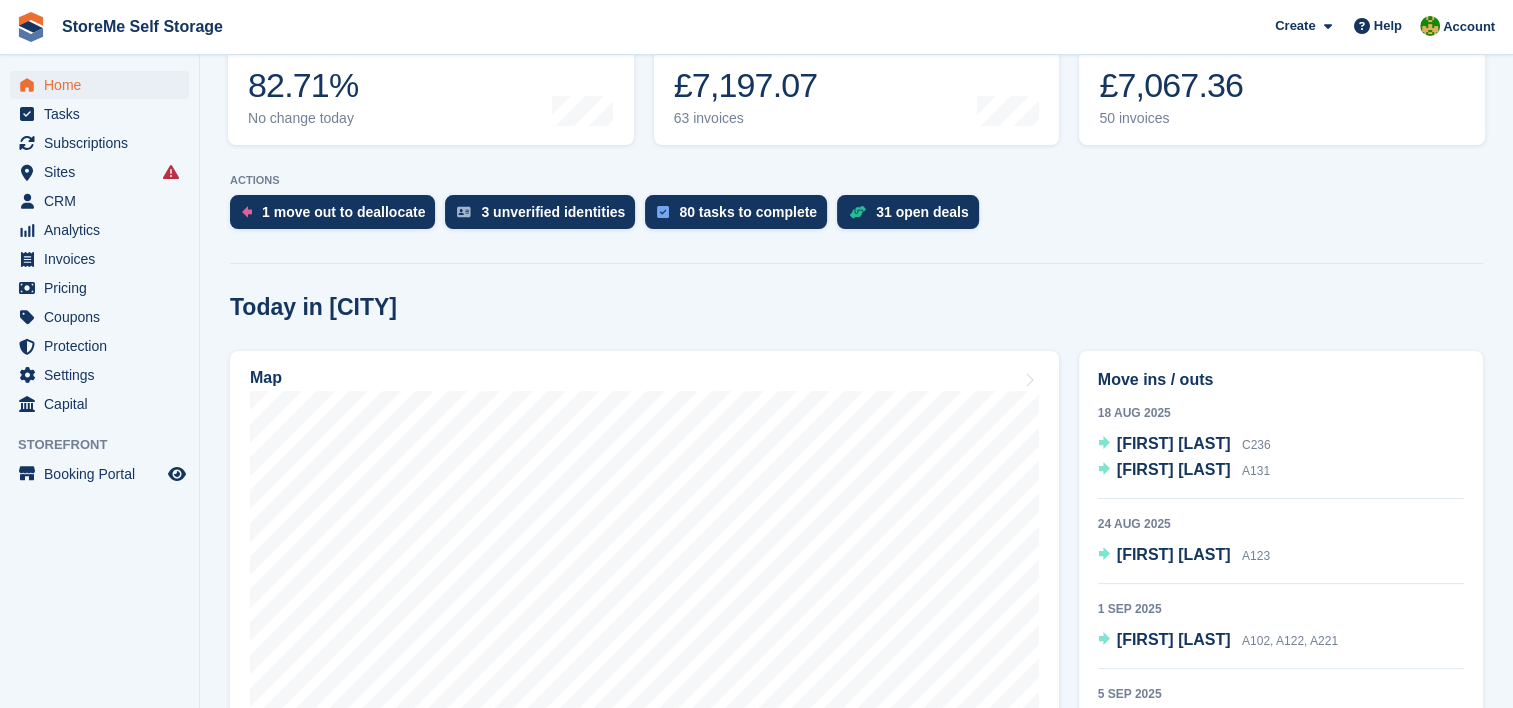 scroll, scrollTop: 0, scrollLeft: 0, axis: both 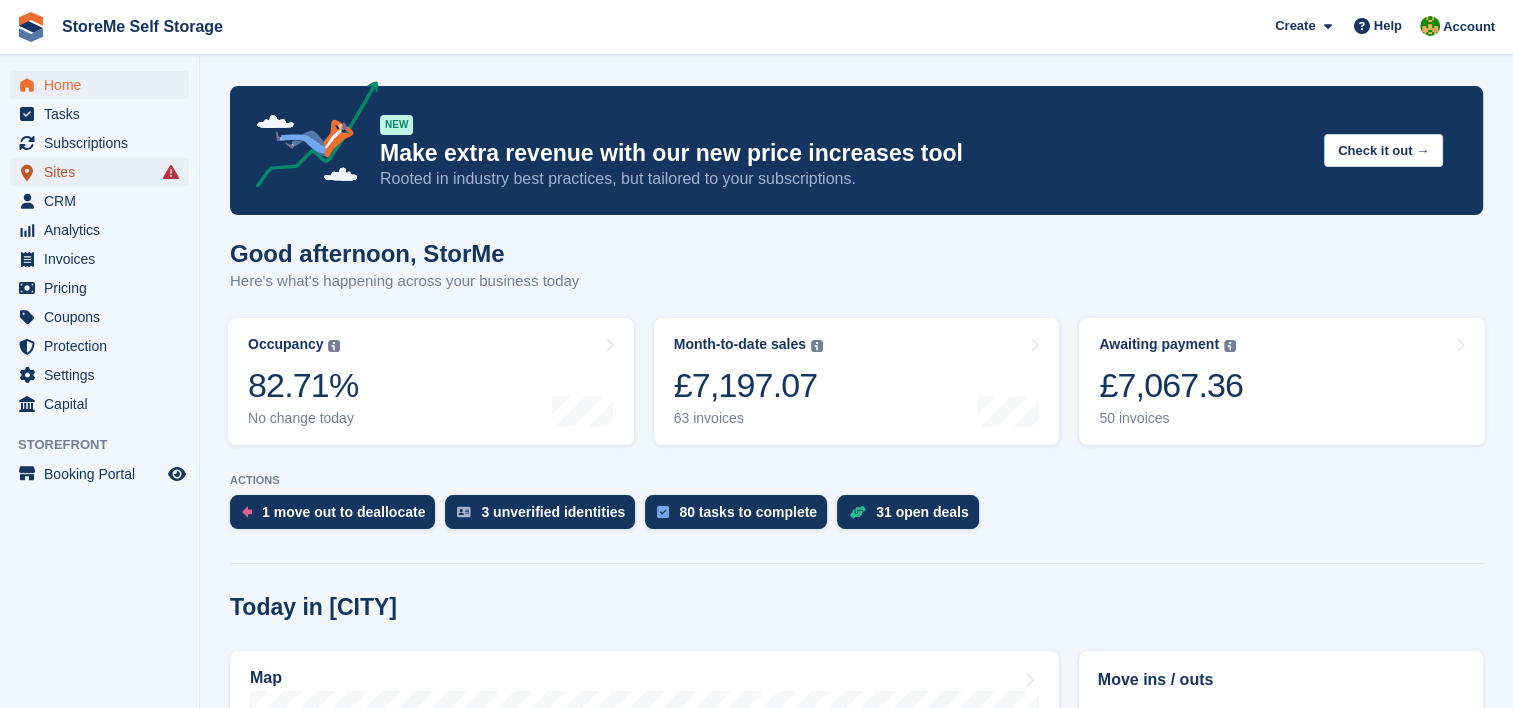 click on "Sites" at bounding box center (104, 172) 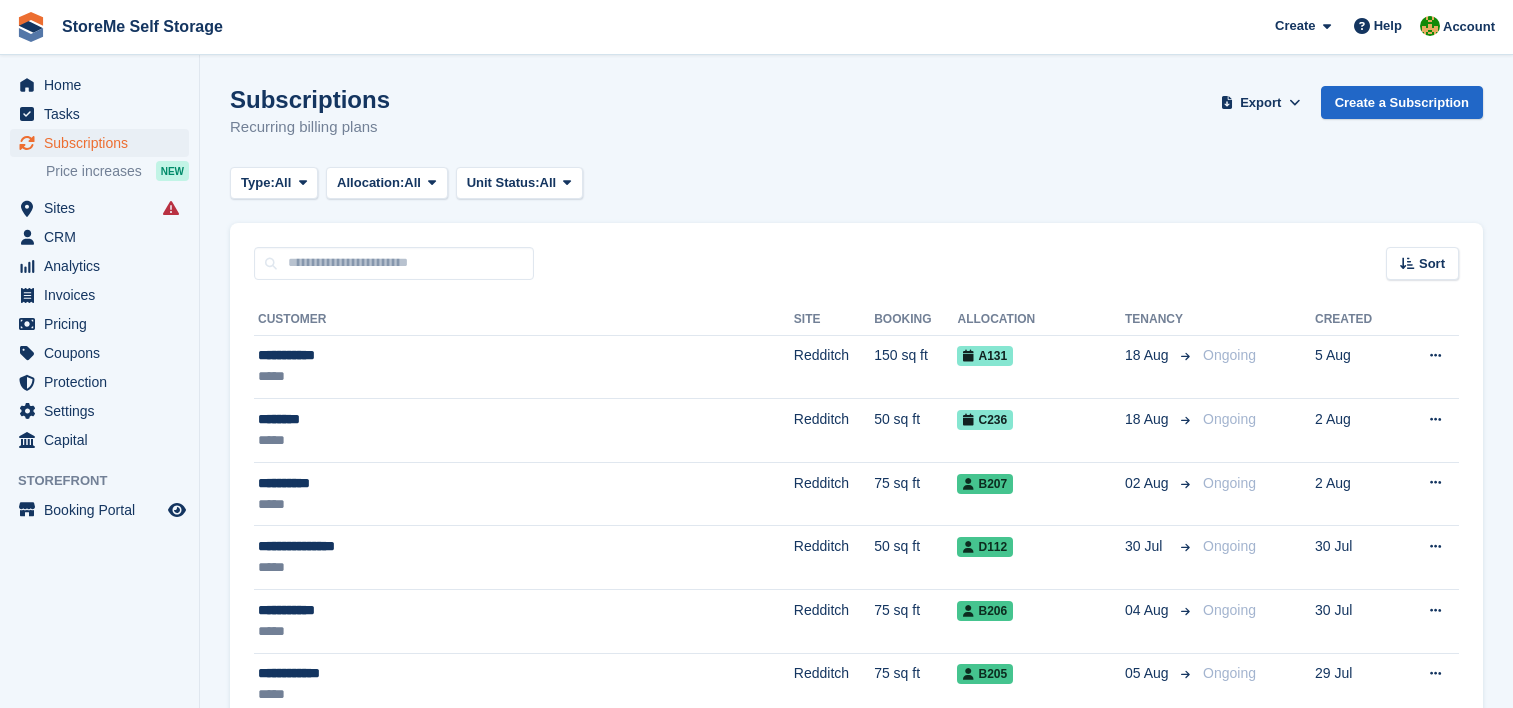 scroll, scrollTop: 0, scrollLeft: 0, axis: both 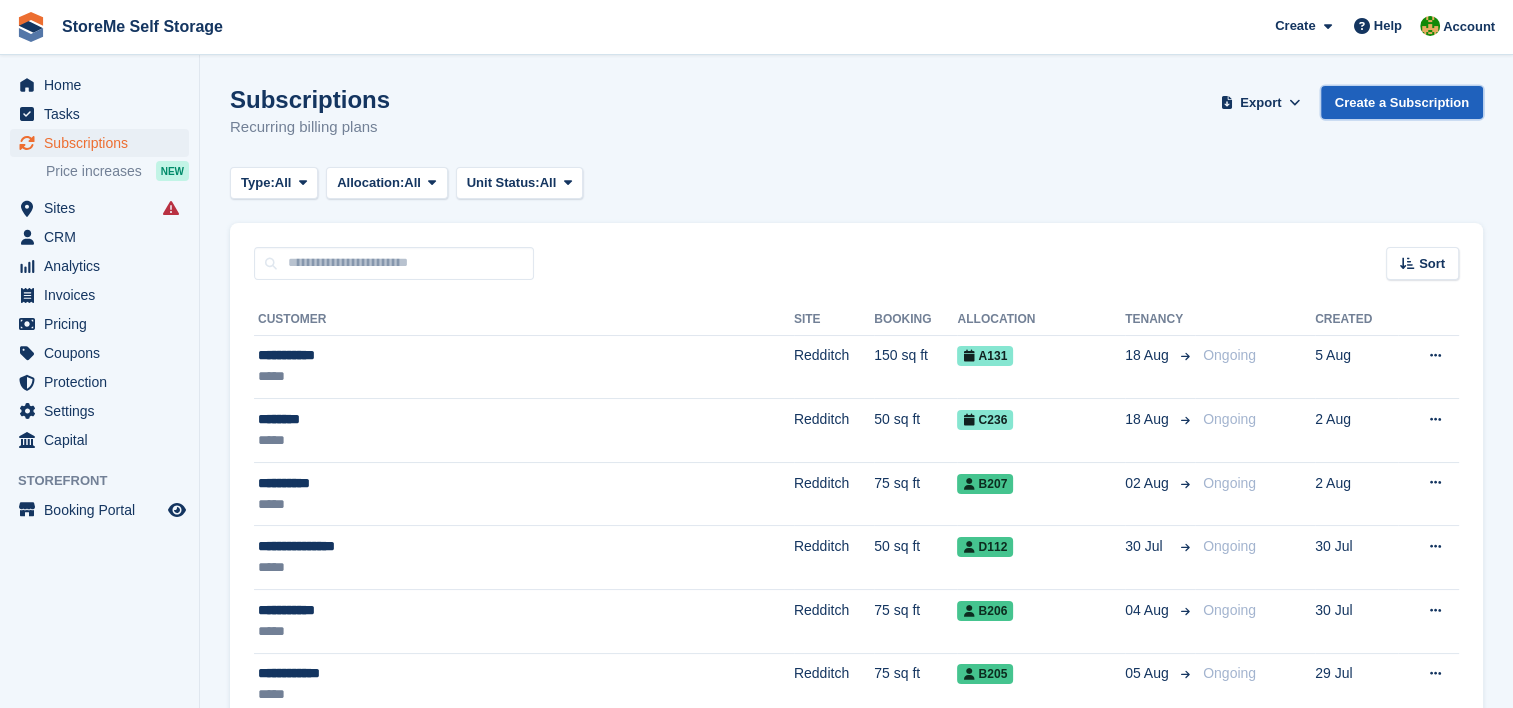 click on "Create a Subscription" at bounding box center (1402, 102) 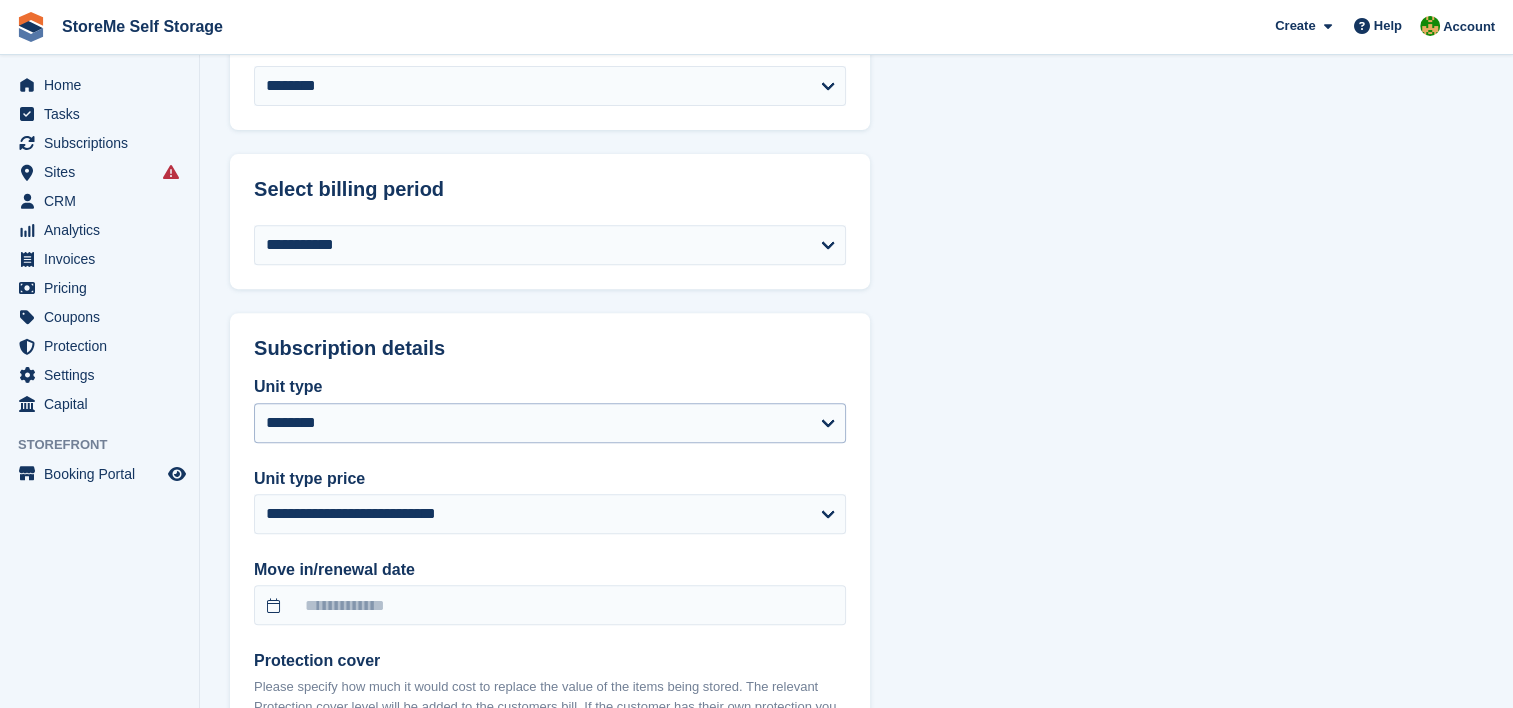 scroll, scrollTop: 800, scrollLeft: 0, axis: vertical 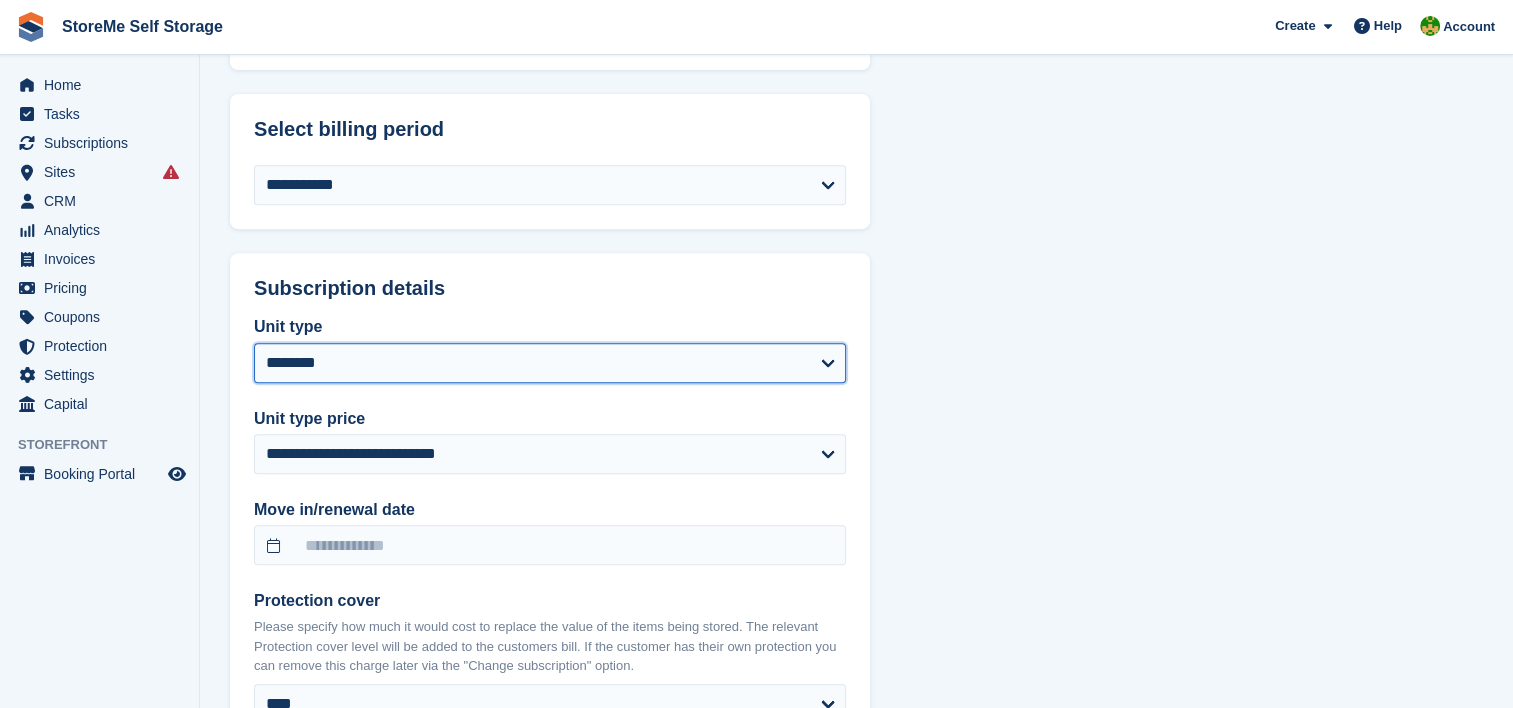 click on "**********" at bounding box center (550, 363) 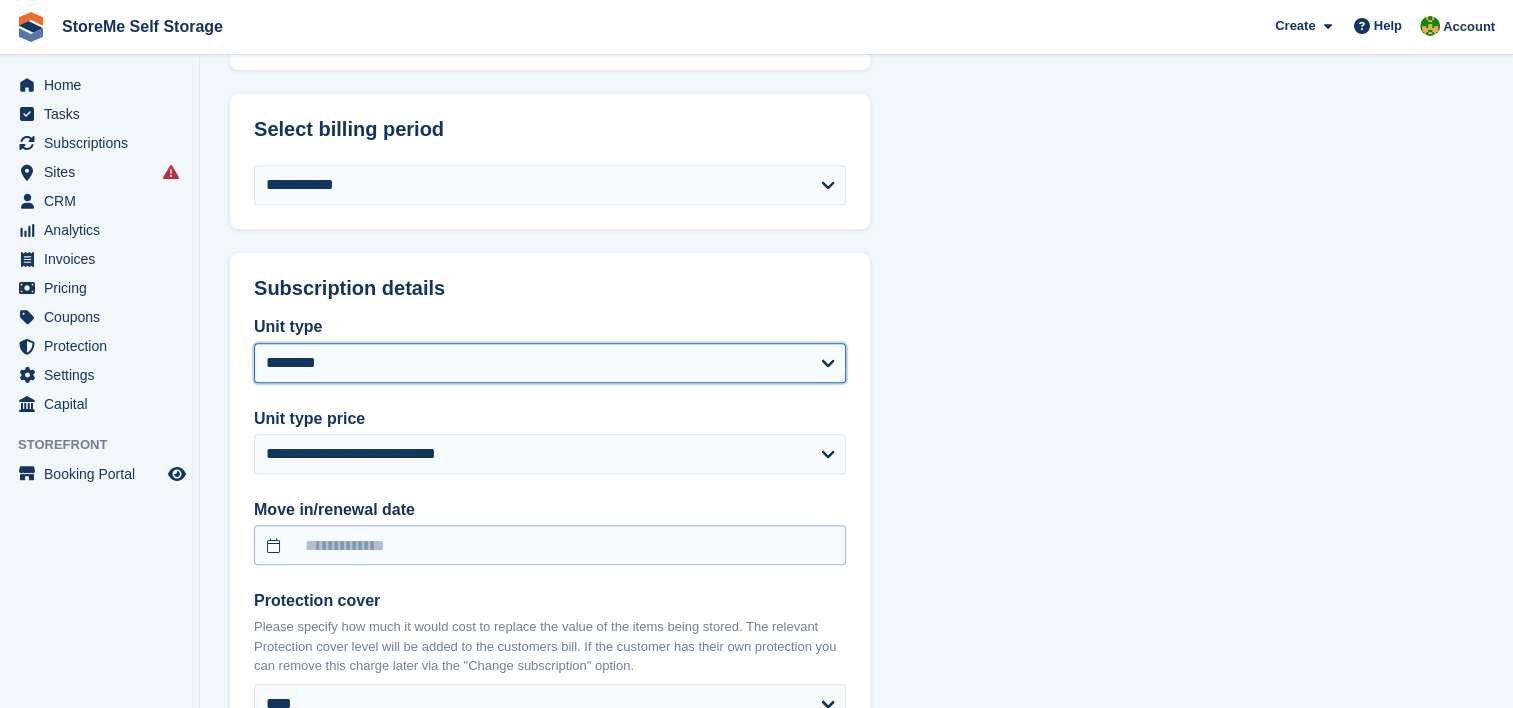 select 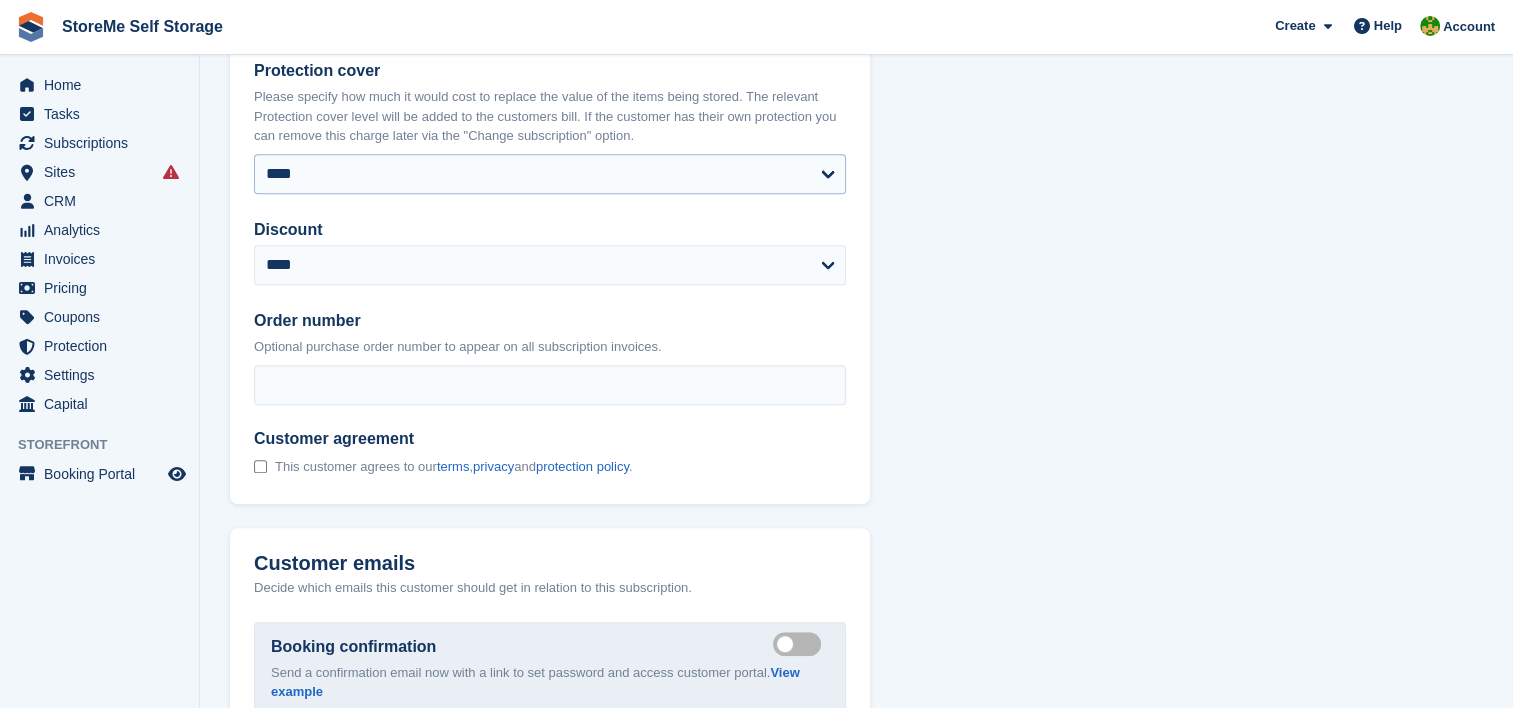 scroll, scrollTop: 1300, scrollLeft: 0, axis: vertical 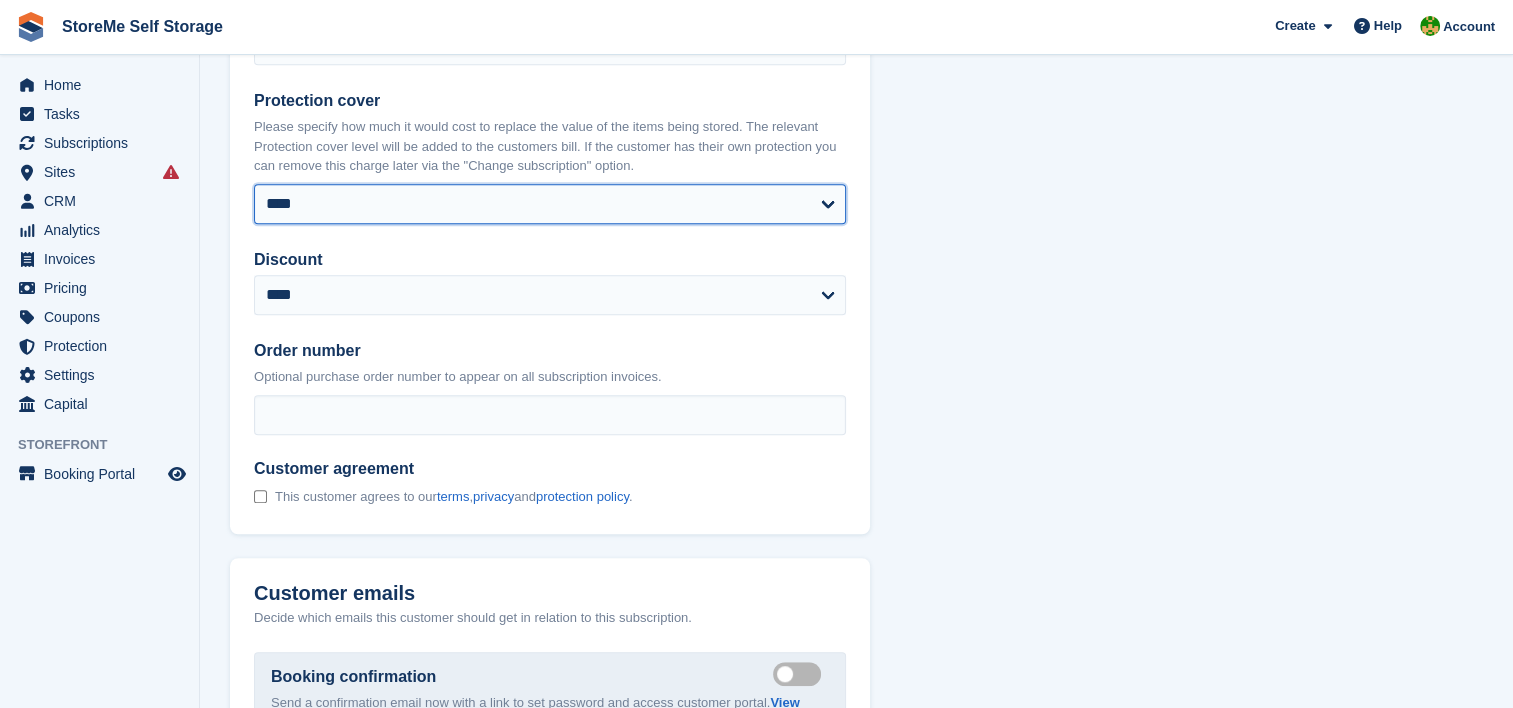 click on "****
******
******
******
******
******
******
******
******
******
******
******
*******
*******
*******
*******
*******
*******
*******
*******
*******
*******
*******
*******
*******" at bounding box center [550, 204] 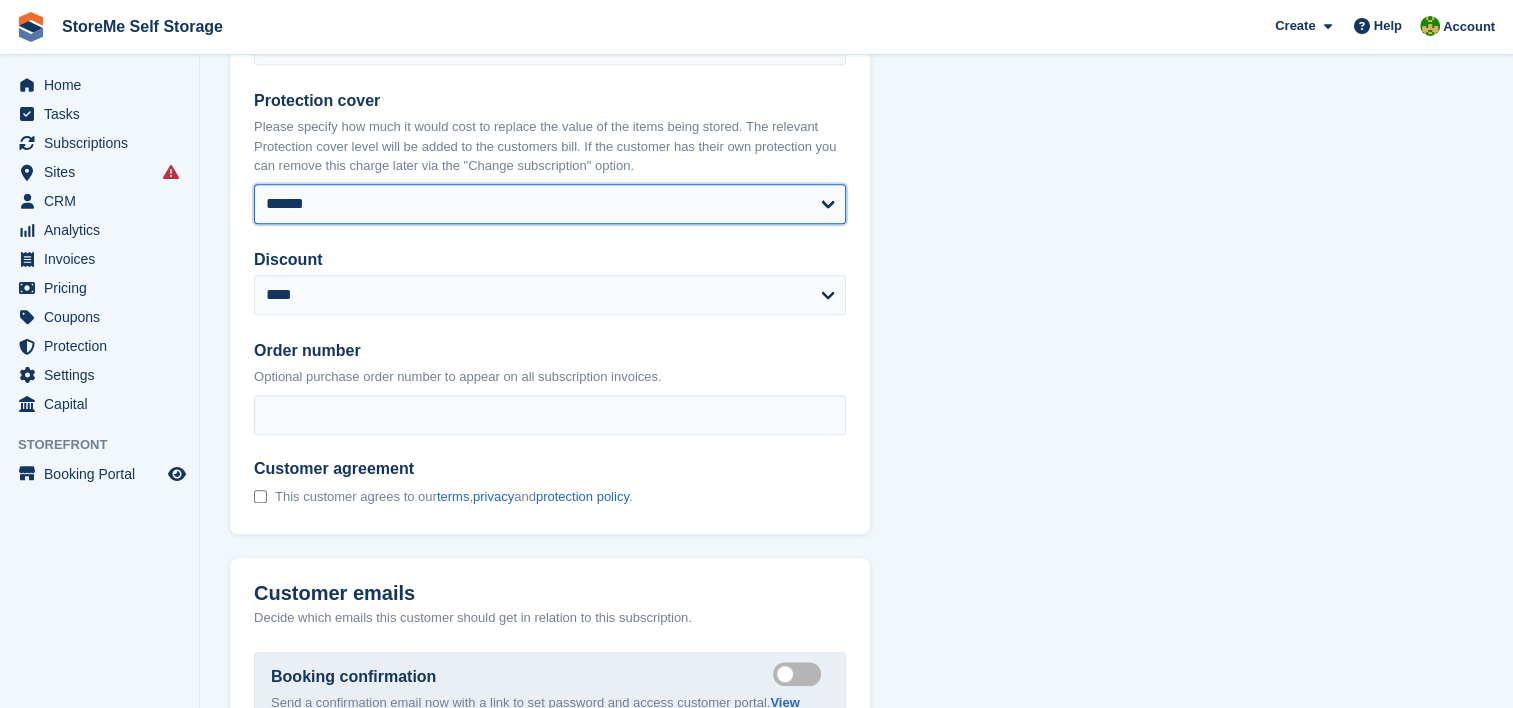 click on "****
******
******
******
******
******
******
******
******
******
******
******
*******
*******
*******
*******
*******
*******
*******
*******
*******
*******
*******
*******
*******" at bounding box center (550, 204) 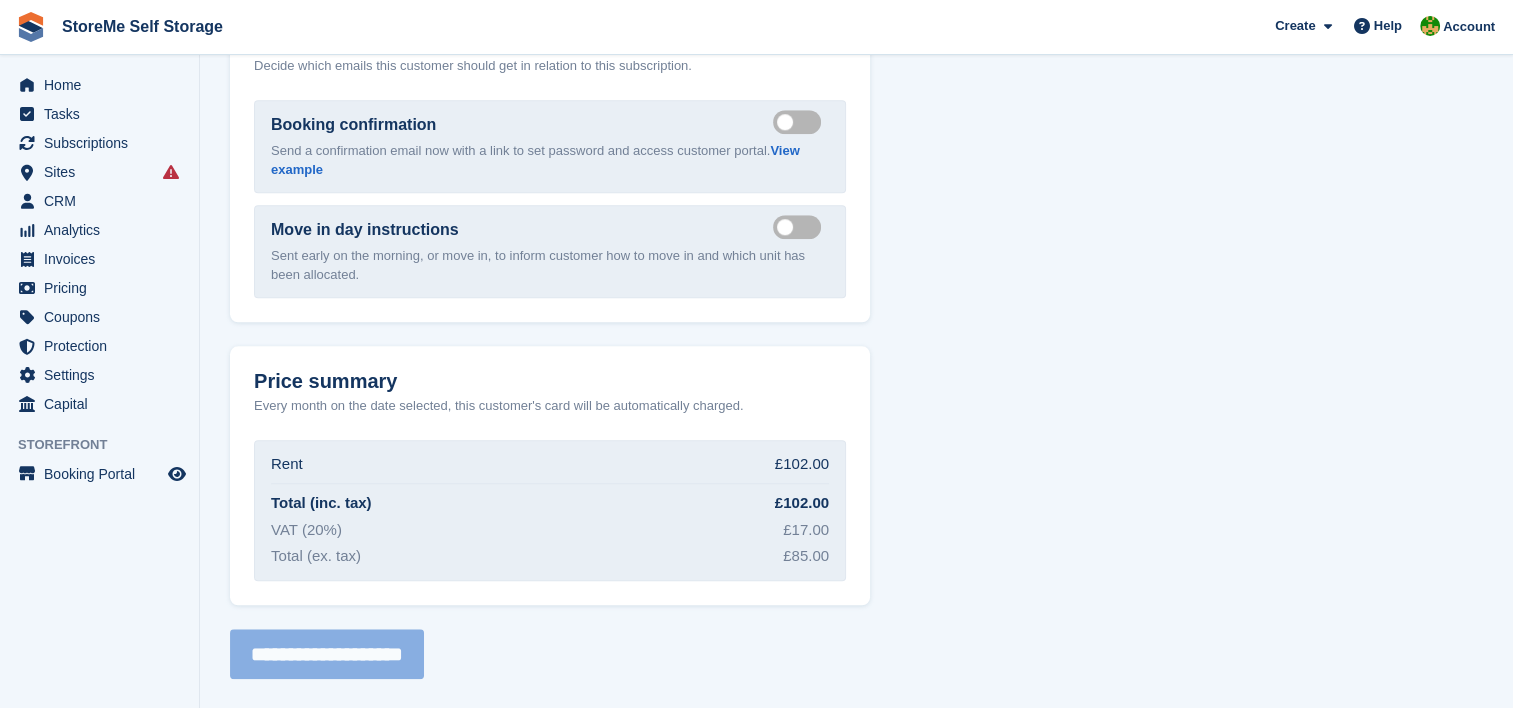 select 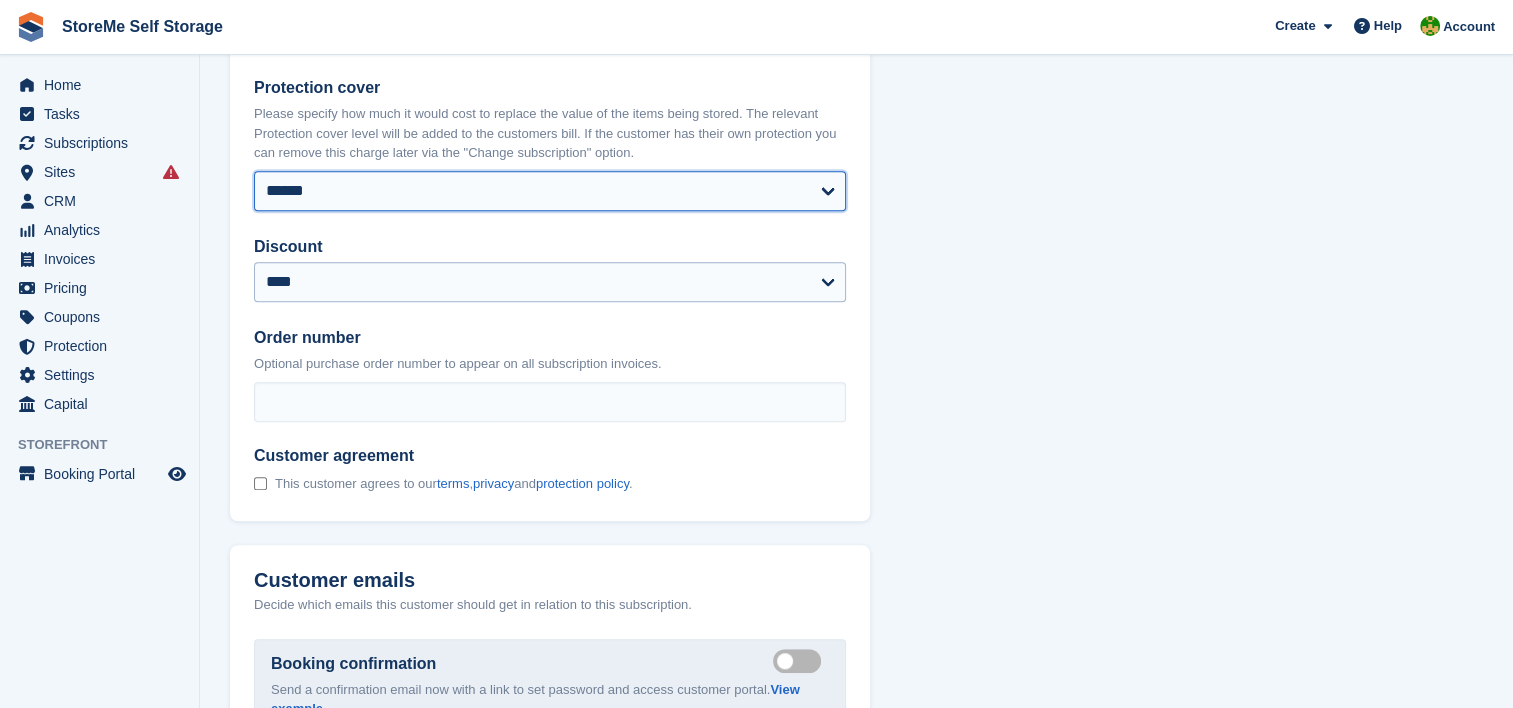 scroll, scrollTop: 1278, scrollLeft: 0, axis: vertical 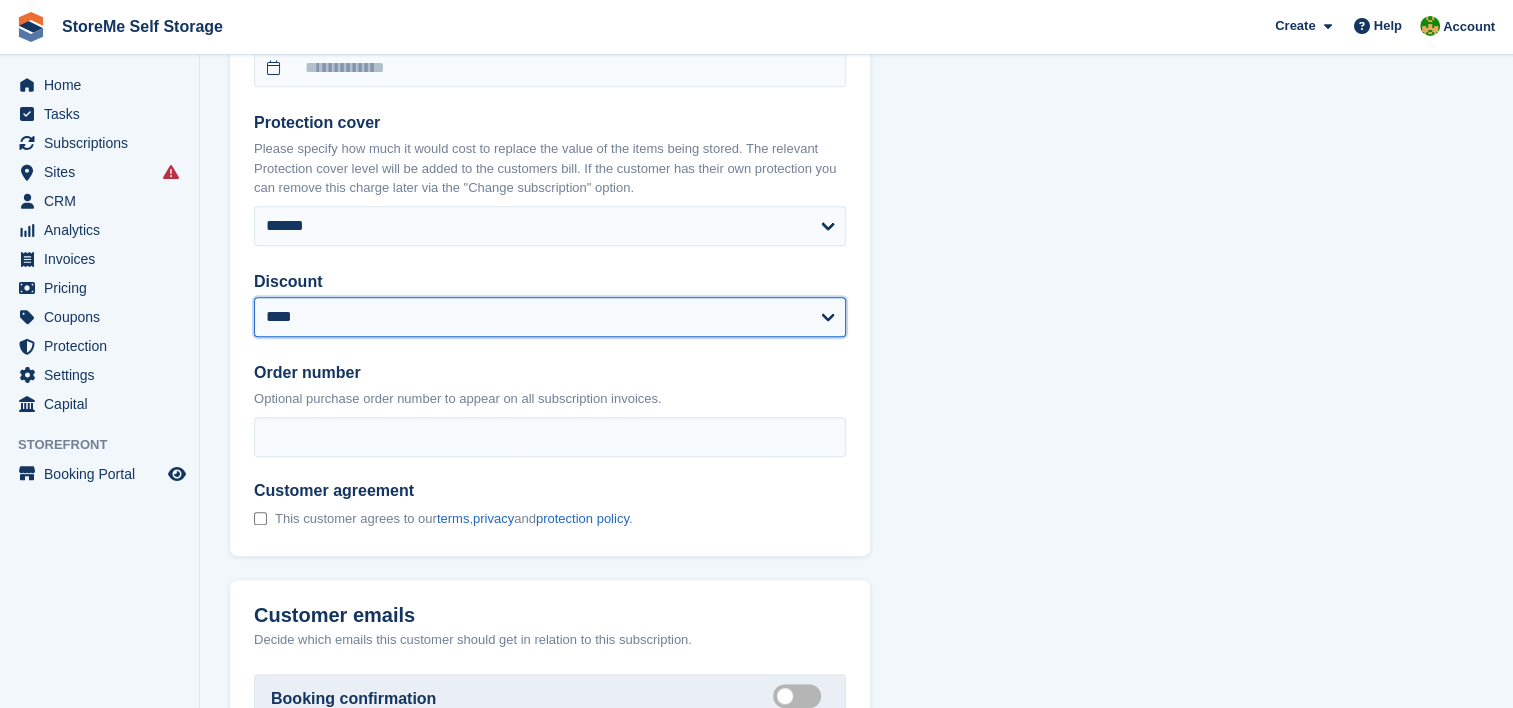 click on "**********" at bounding box center [550, 317] 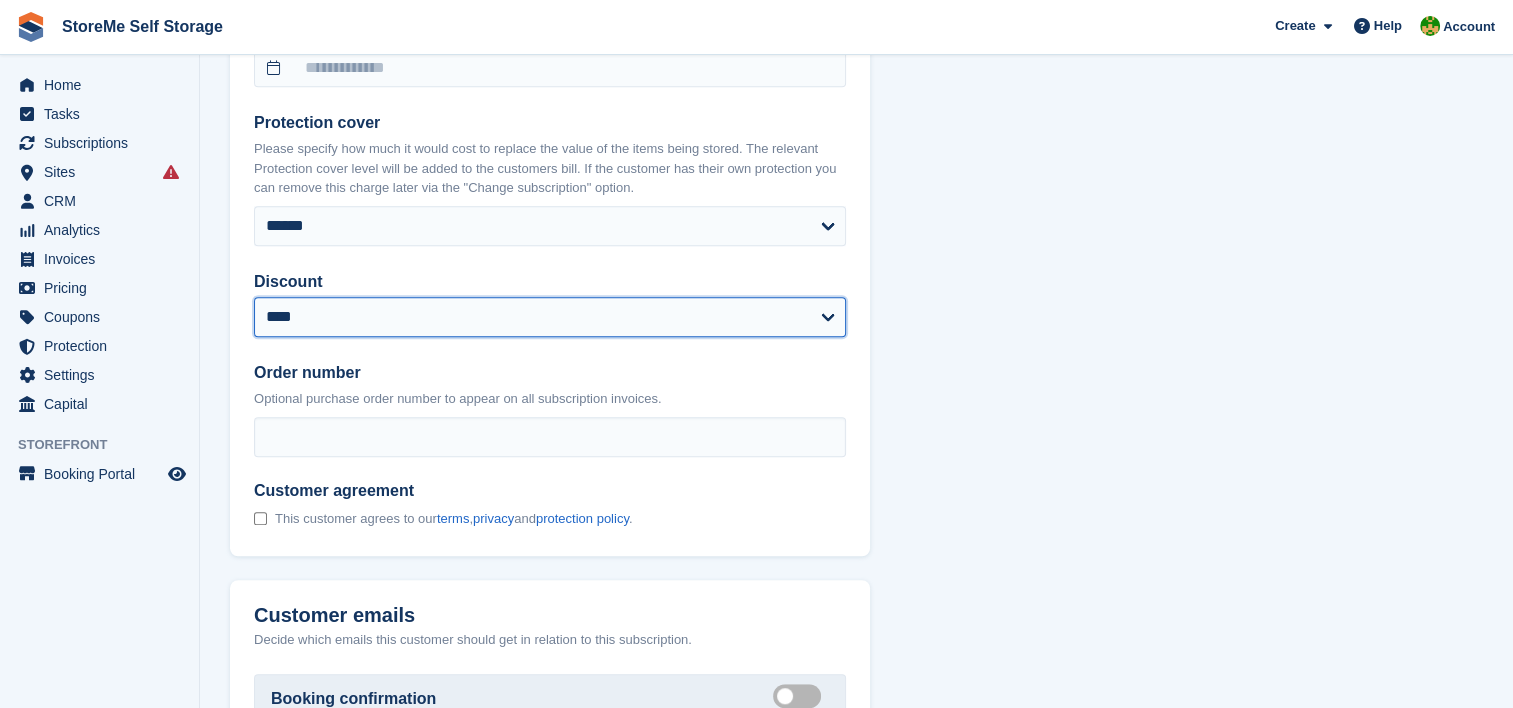 select on "****" 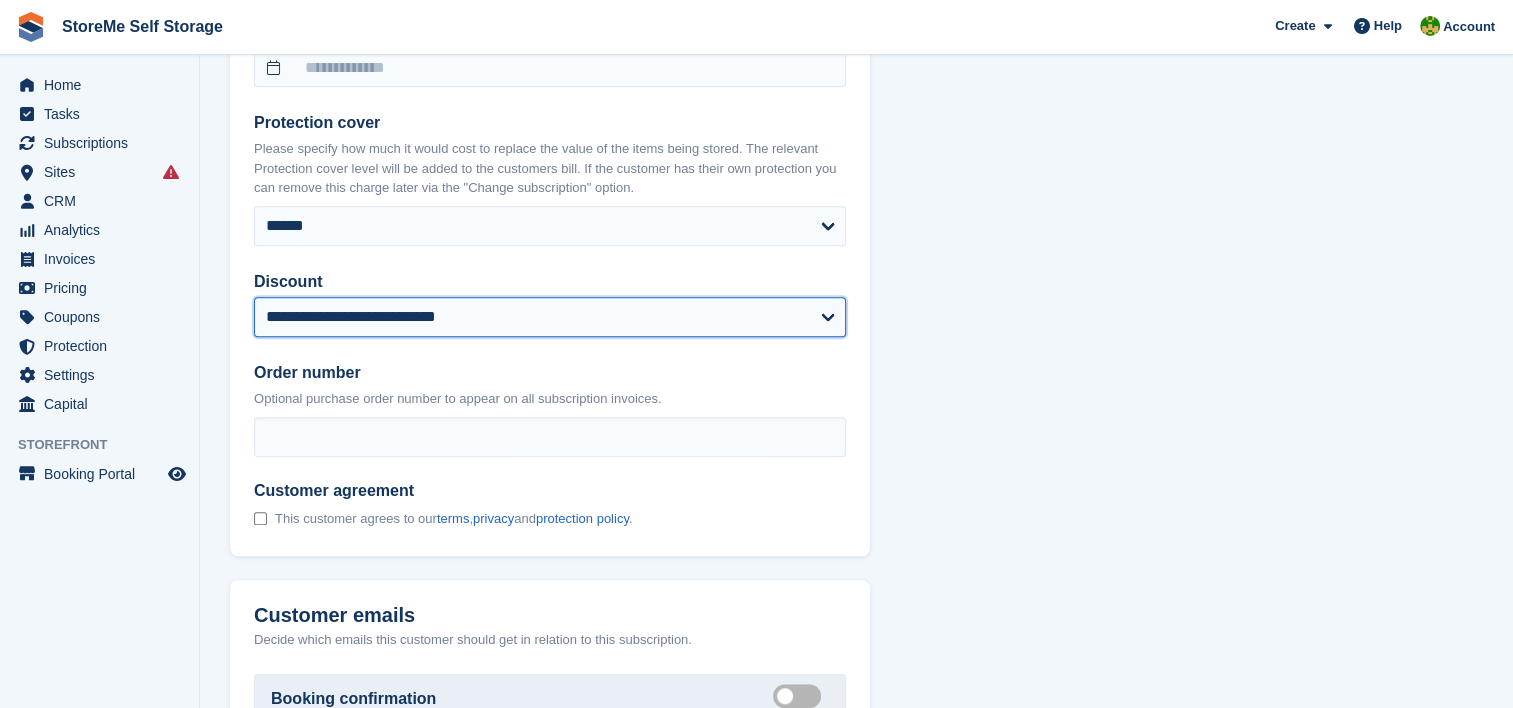 click on "**********" at bounding box center [550, 317] 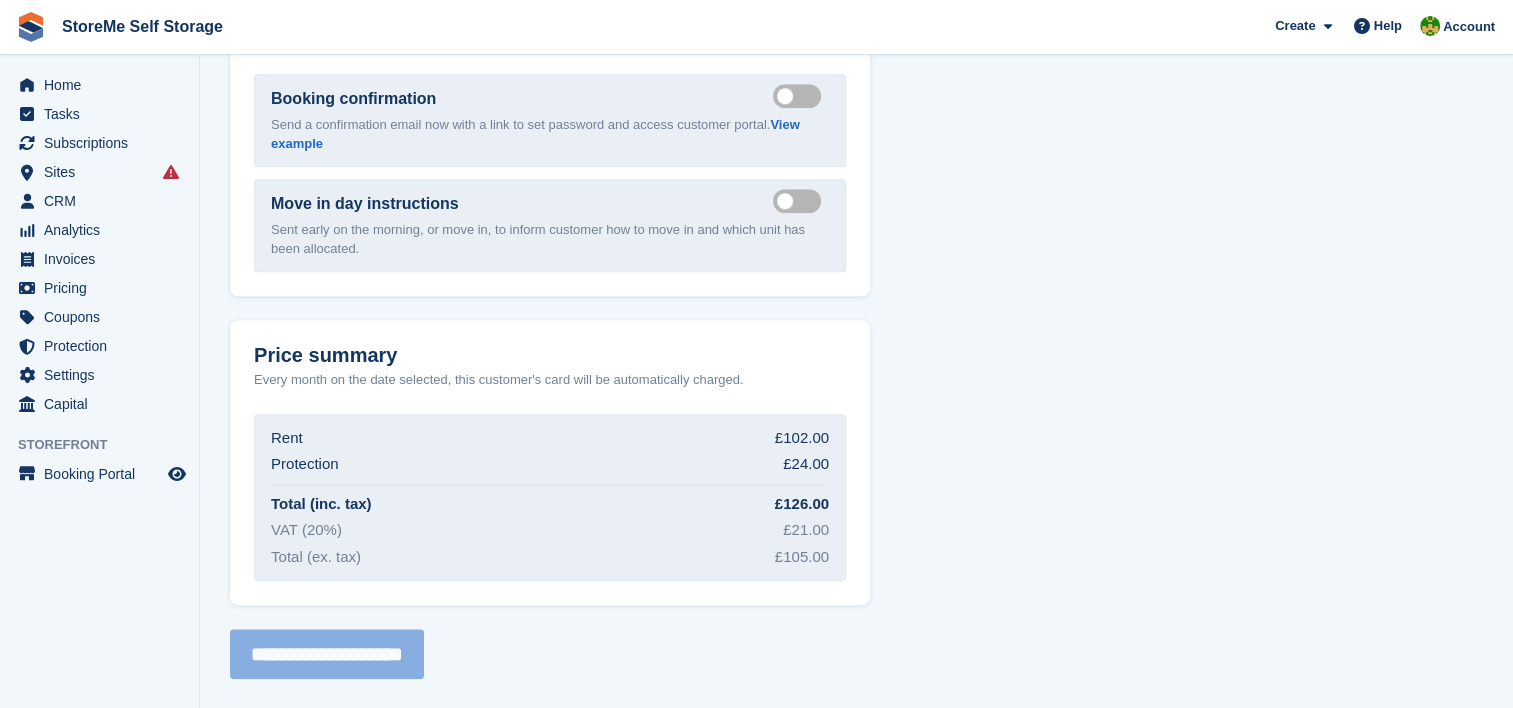 select 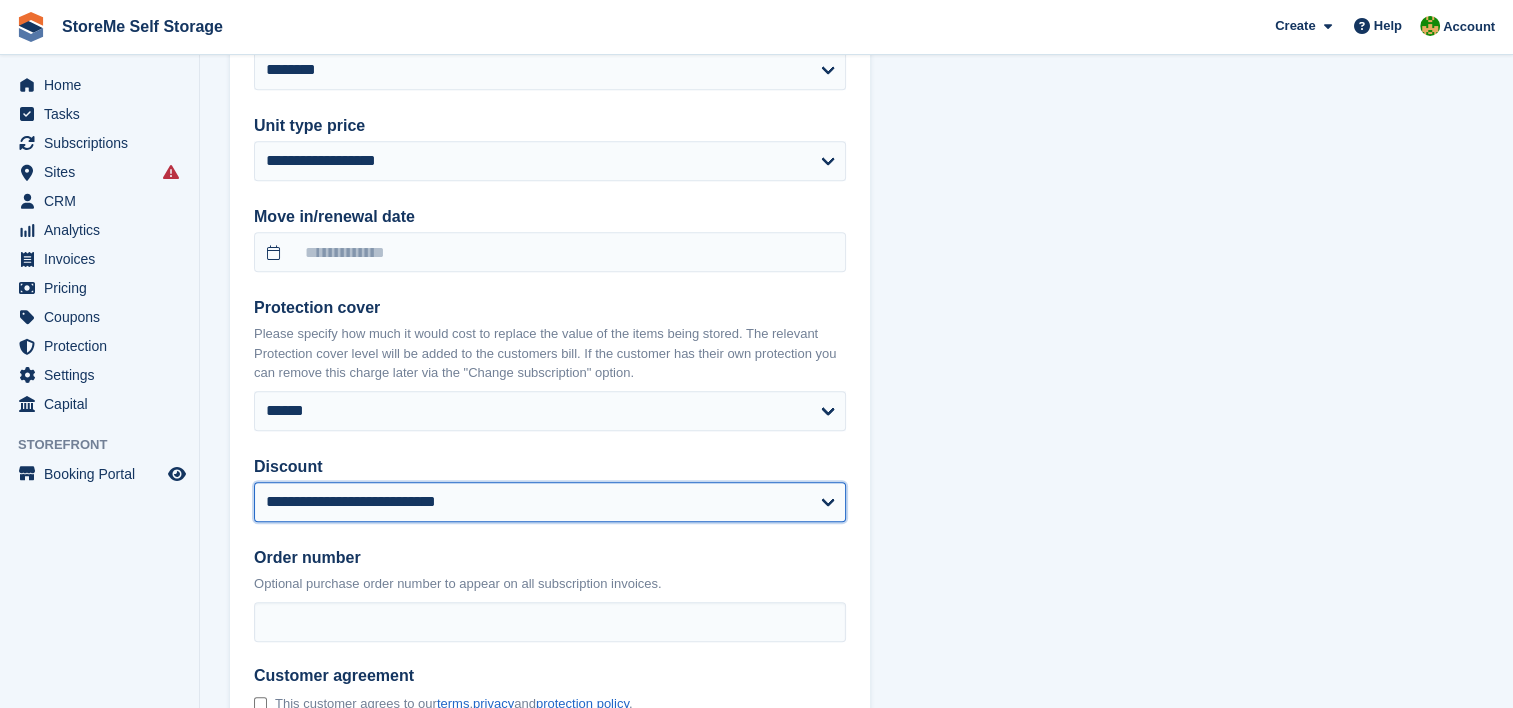 scroll, scrollTop: 827, scrollLeft: 0, axis: vertical 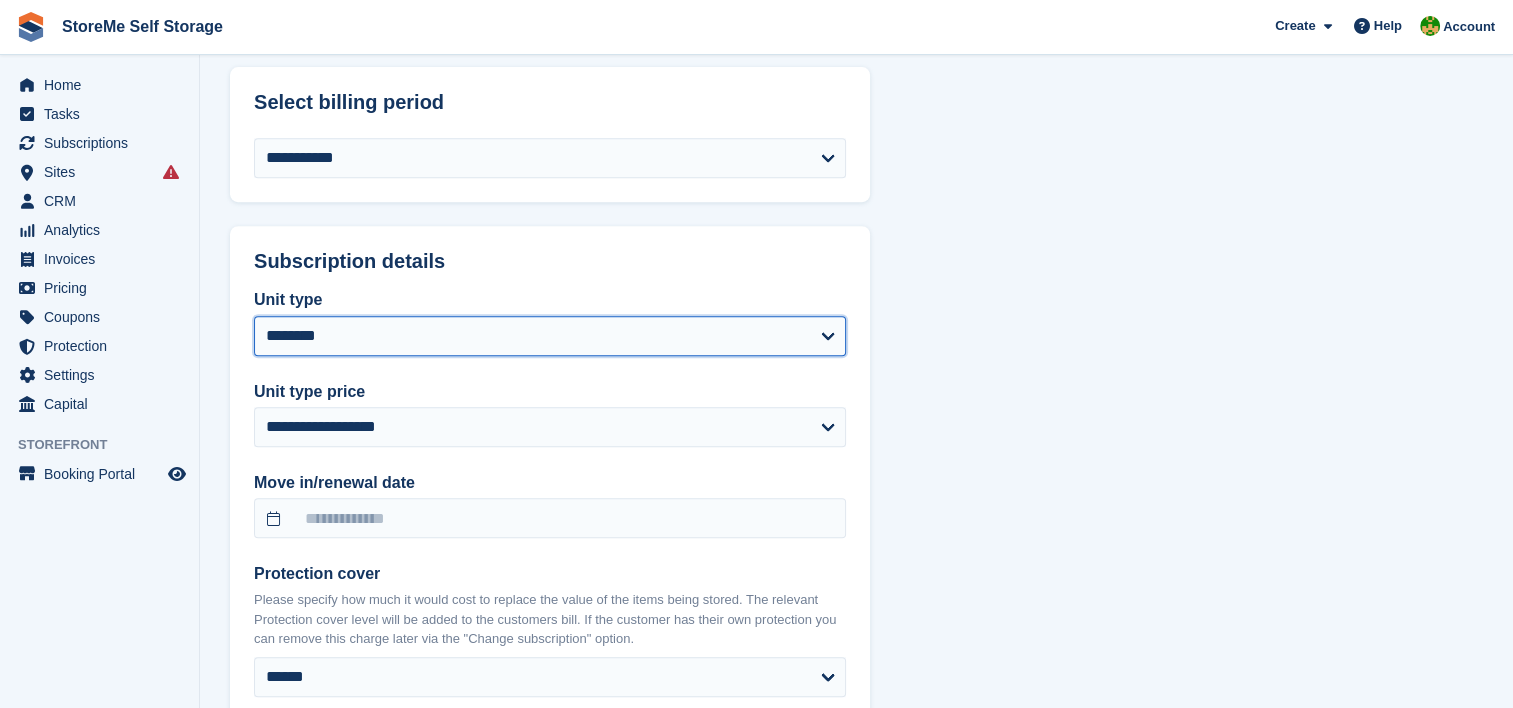 click on "**********" at bounding box center (550, 336) 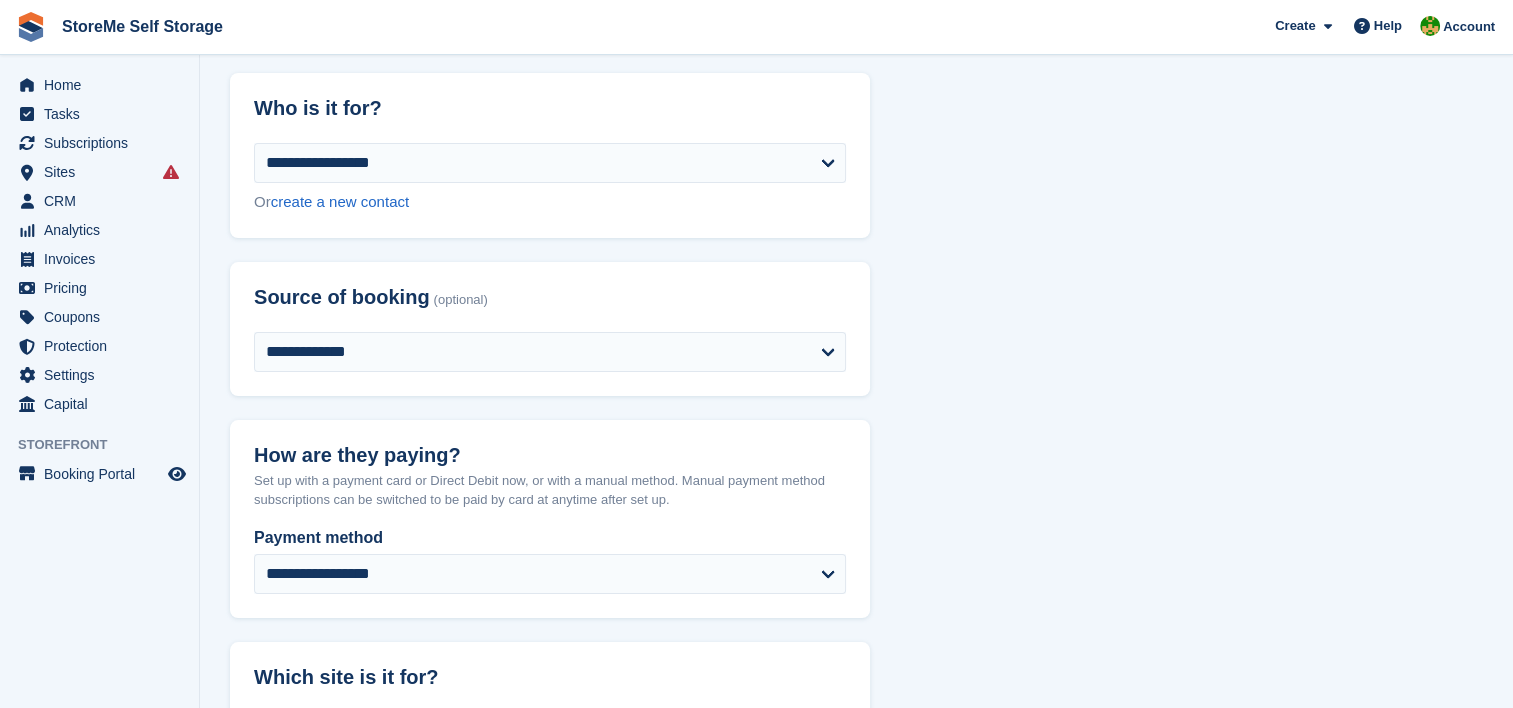 scroll, scrollTop: 0, scrollLeft: 0, axis: both 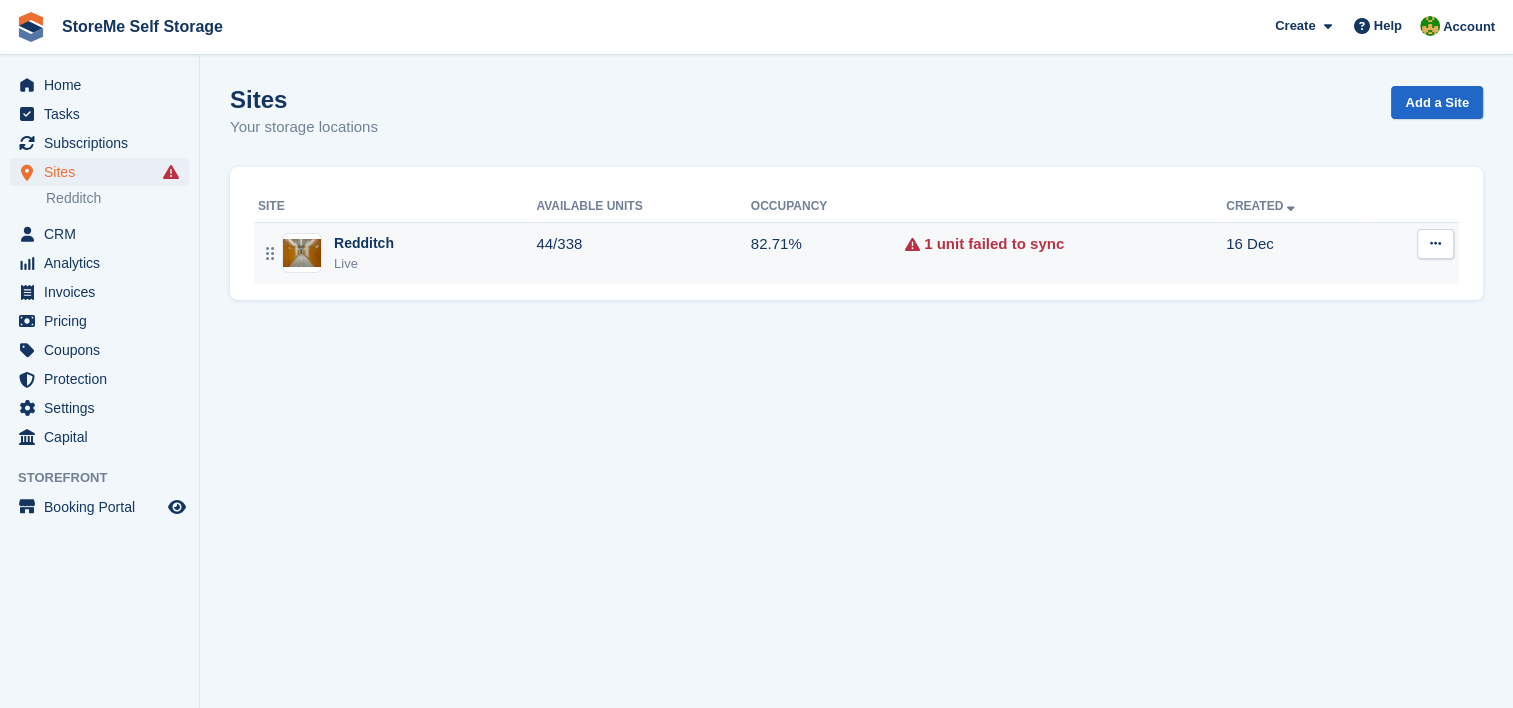click on "Redditch
Live" at bounding box center [397, 253] 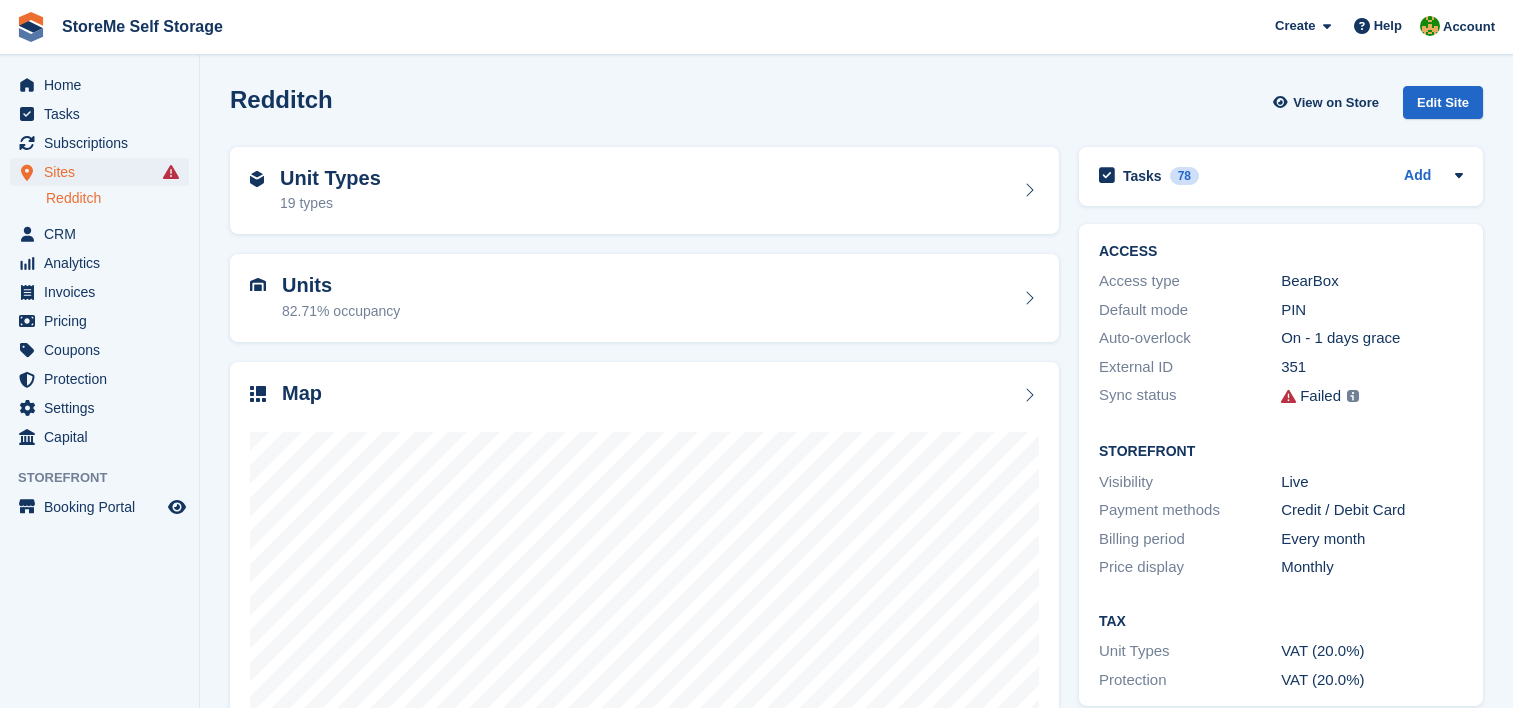 scroll, scrollTop: 0, scrollLeft: 0, axis: both 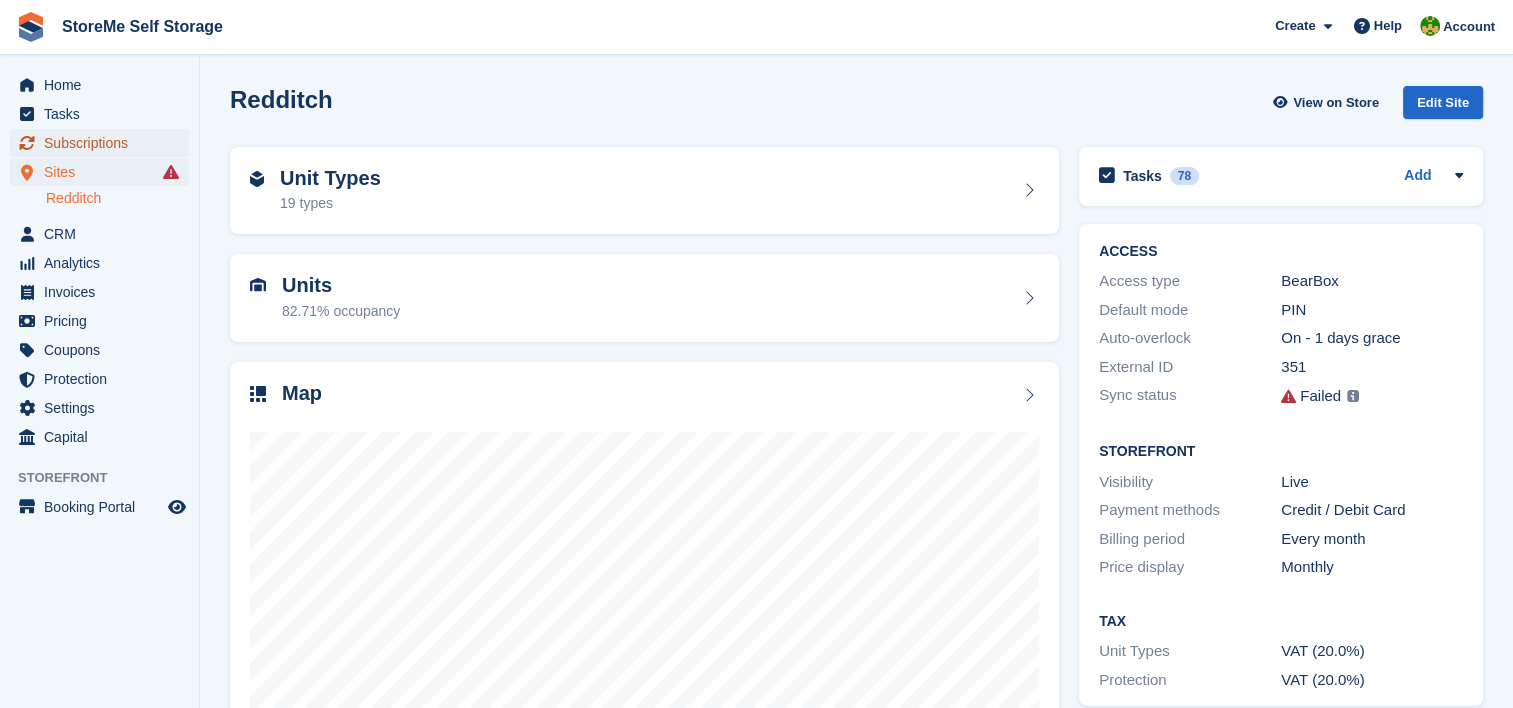 click on "Subscriptions" at bounding box center [104, 143] 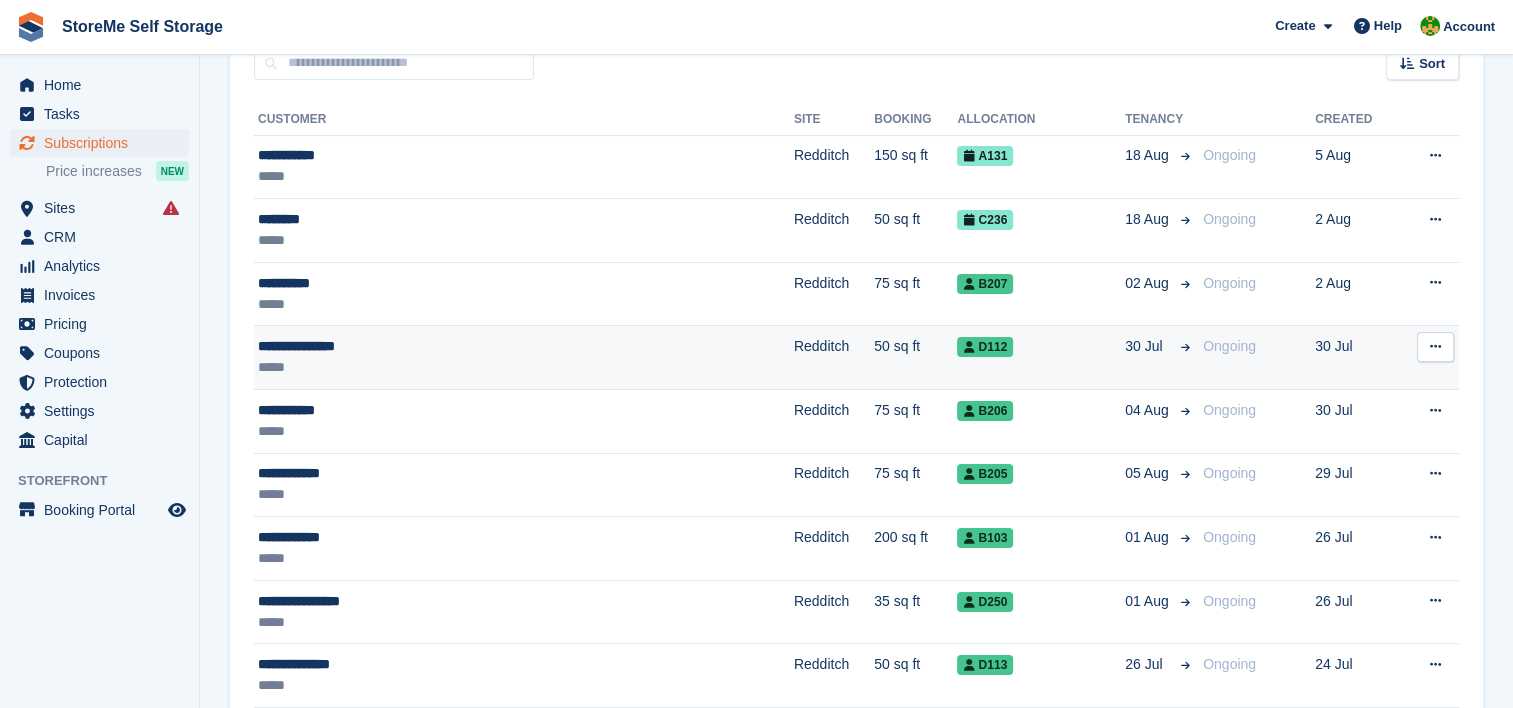 scroll, scrollTop: 0, scrollLeft: 0, axis: both 